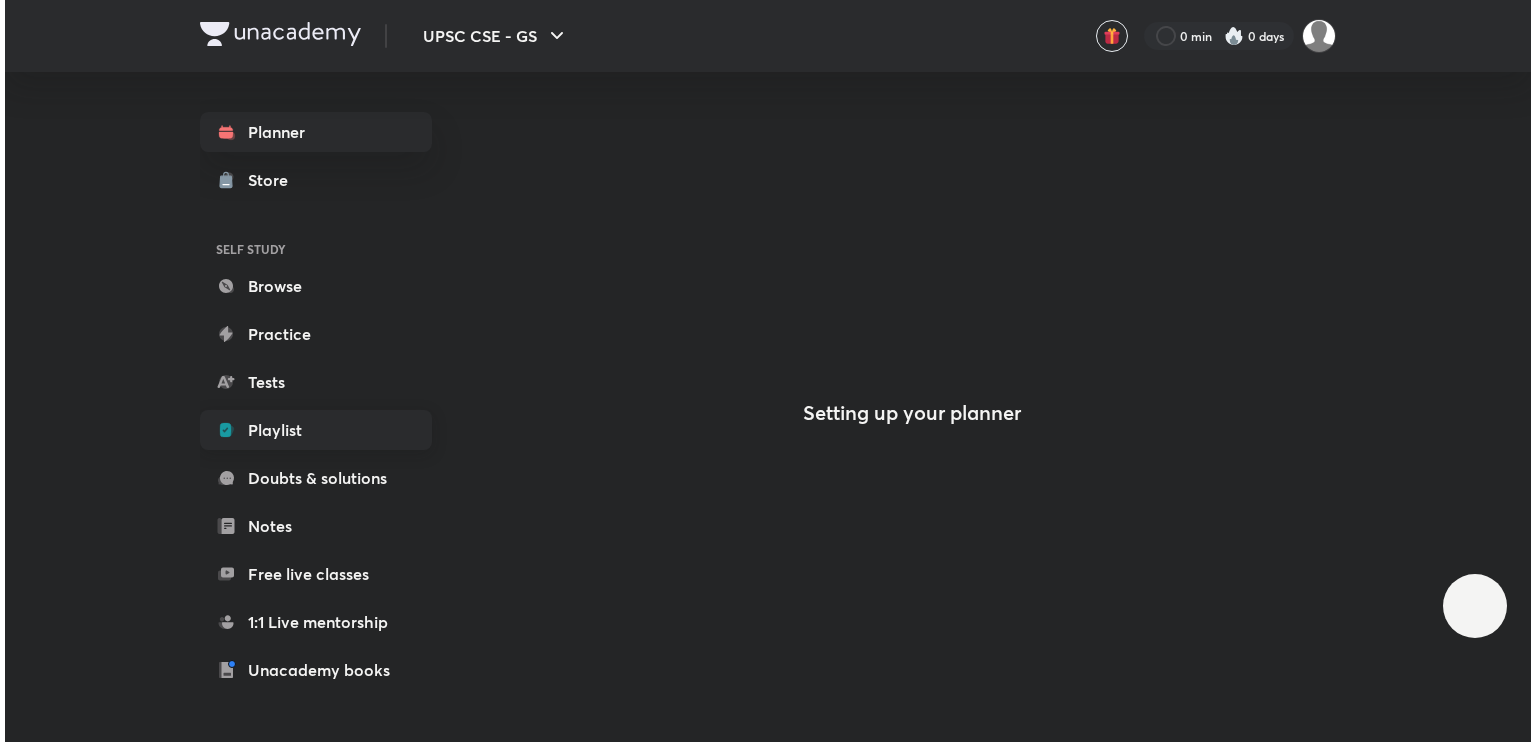 scroll, scrollTop: 0, scrollLeft: 0, axis: both 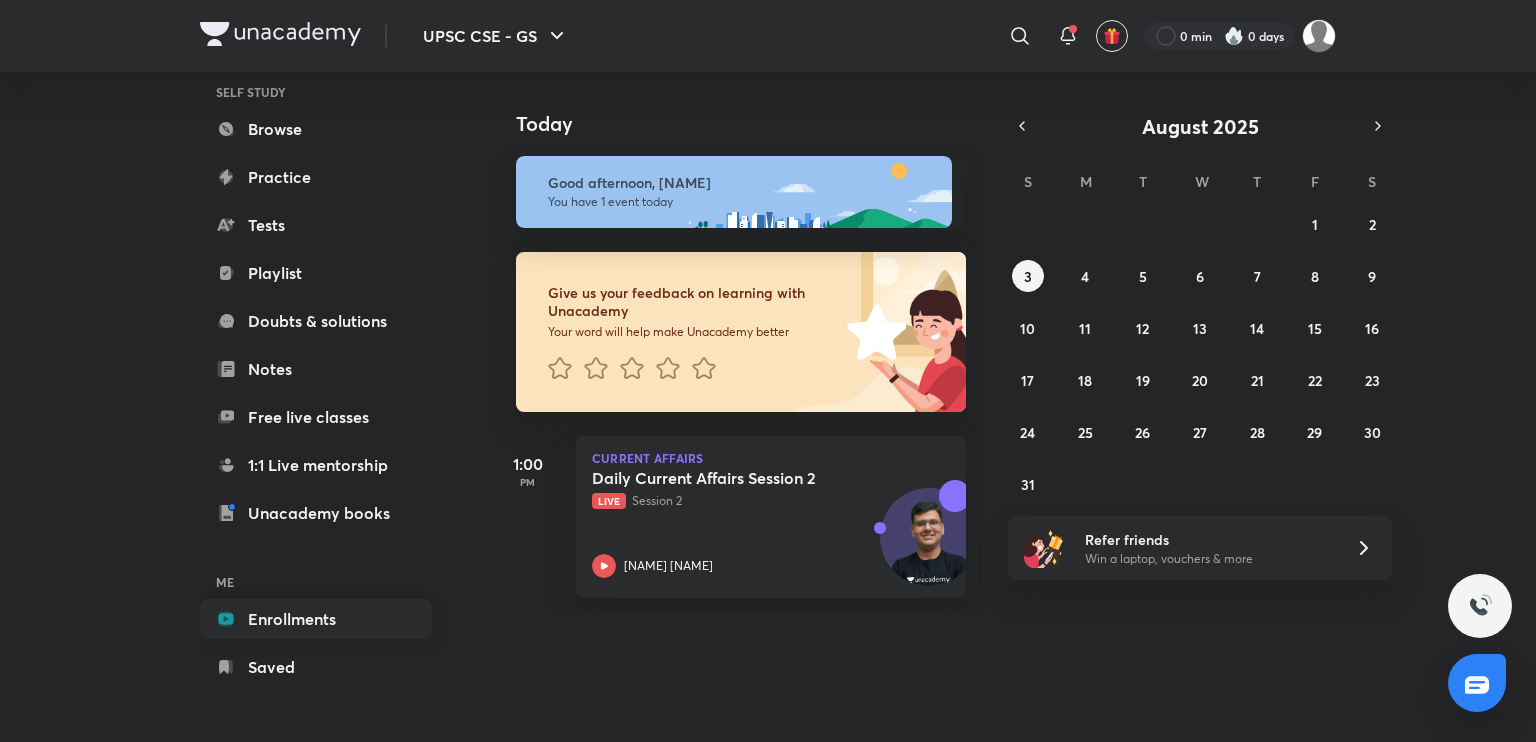 click on "Enrollments" at bounding box center (316, 619) 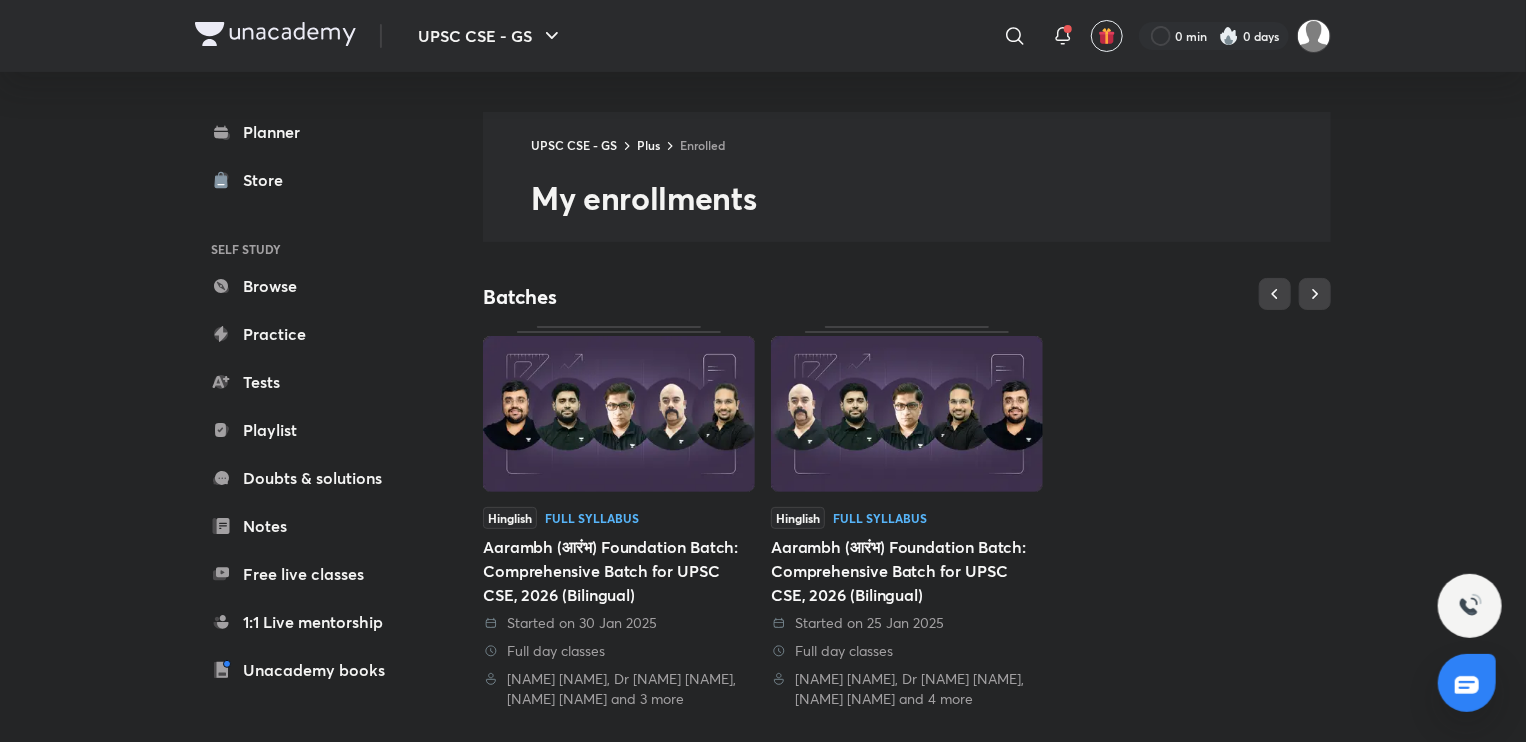 scroll, scrollTop: 453, scrollLeft: 0, axis: vertical 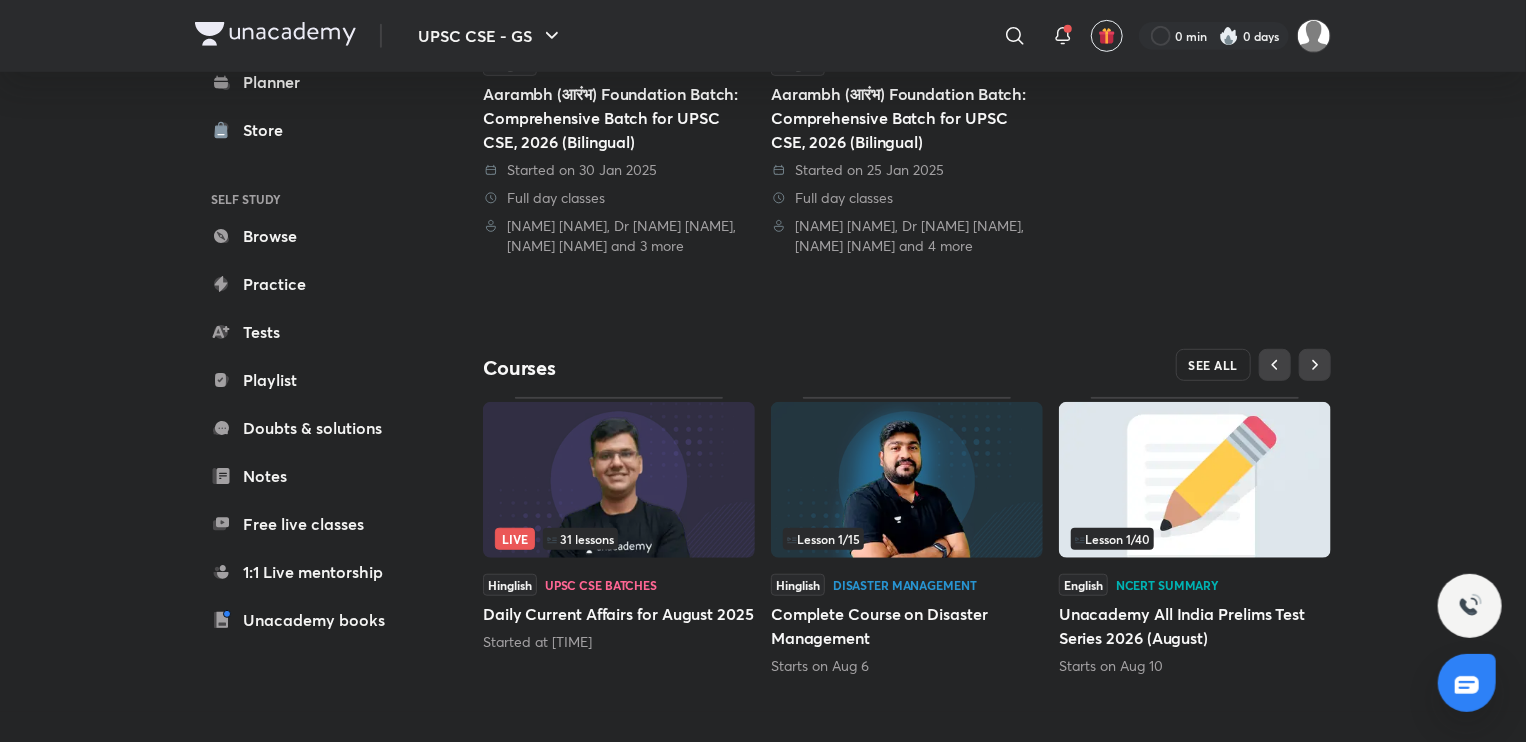 click on "SEE ALL" at bounding box center [1214, 365] 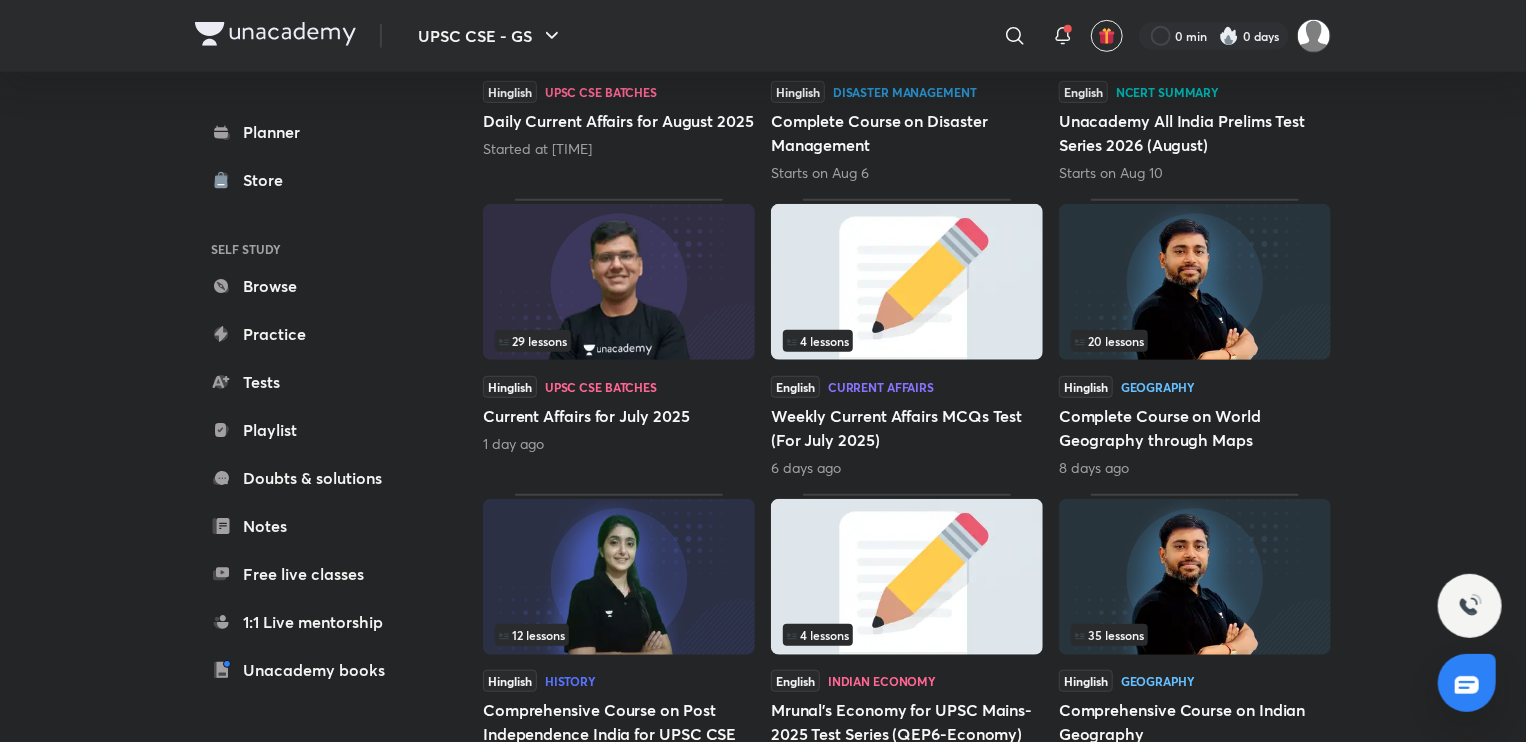 scroll, scrollTop: 496, scrollLeft: 0, axis: vertical 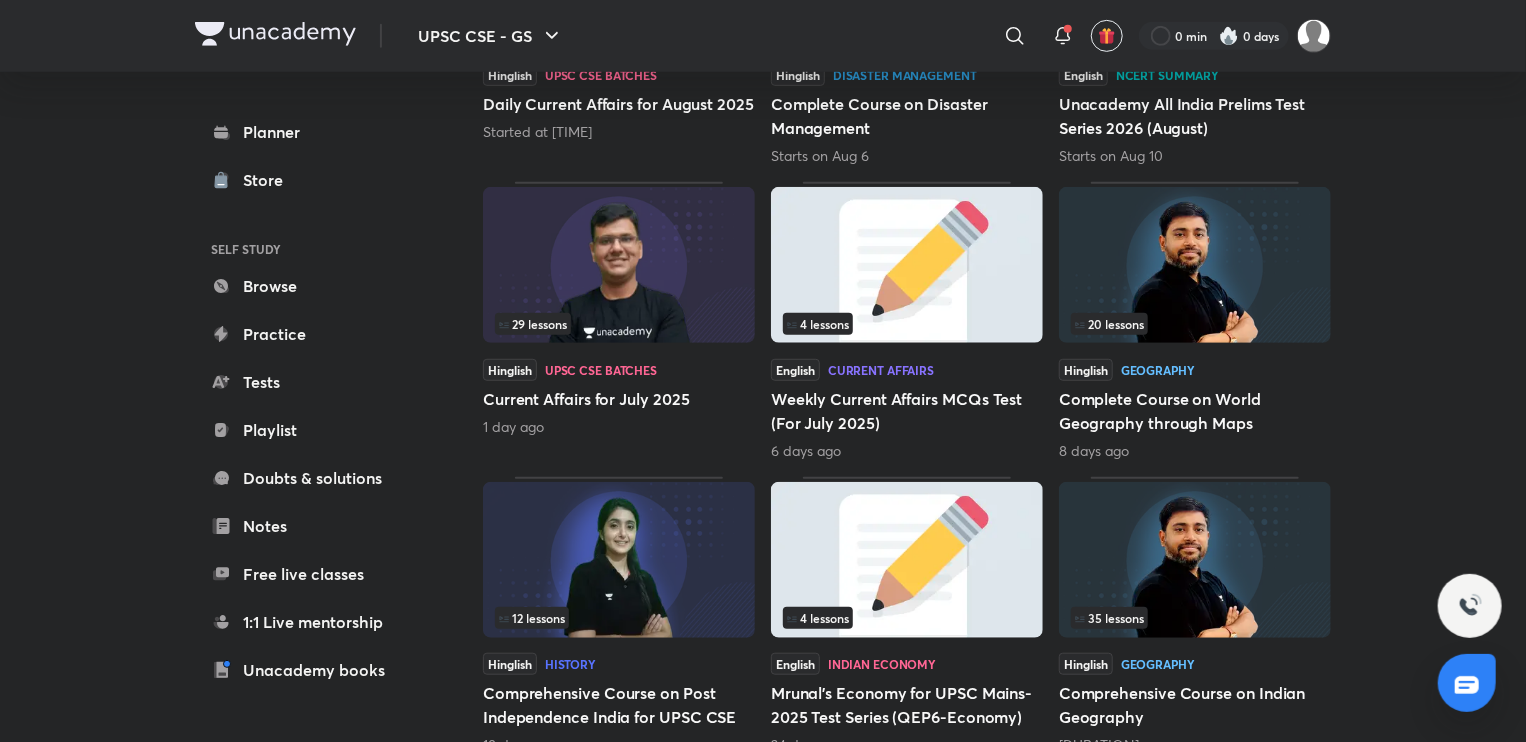 click at bounding box center (1195, 560) 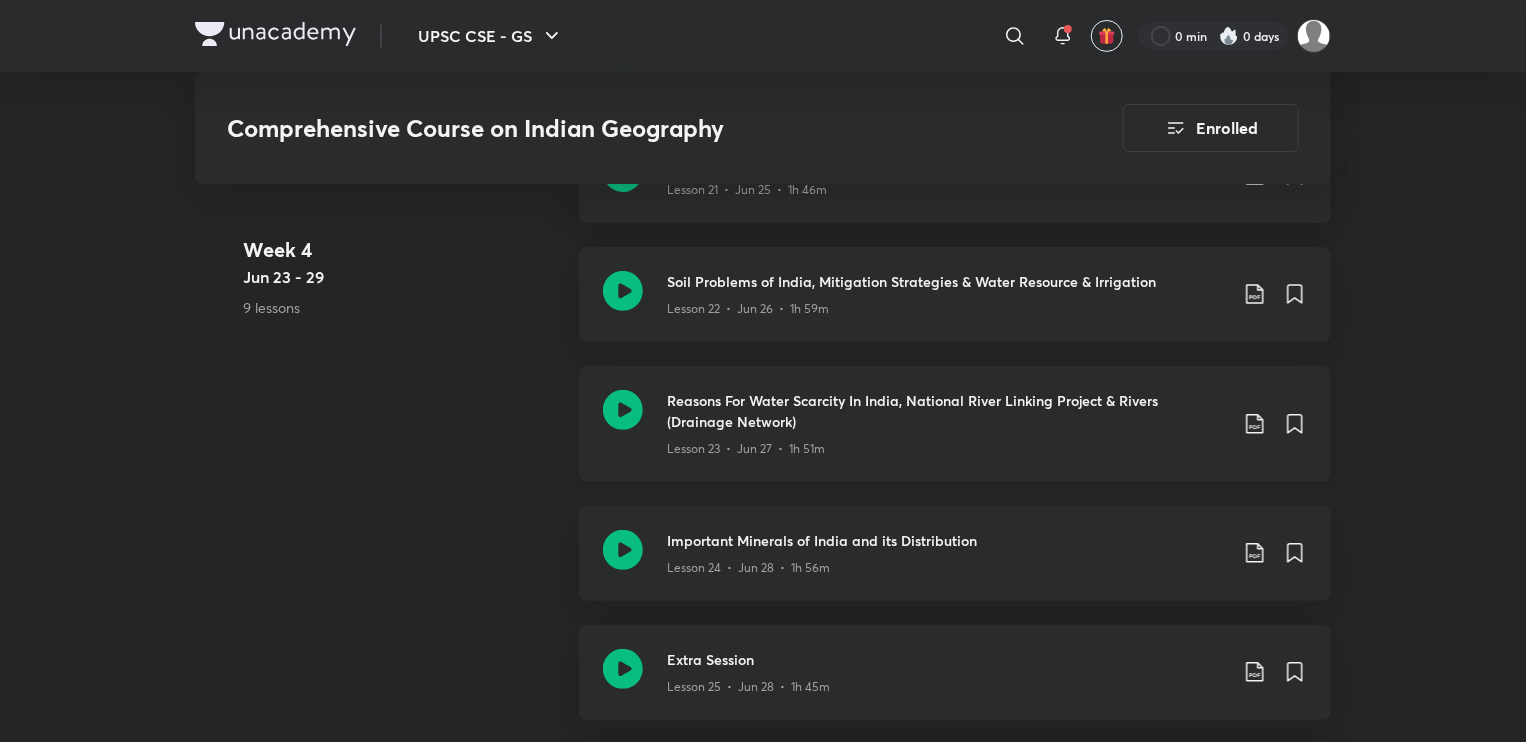 scroll, scrollTop: 4011, scrollLeft: 0, axis: vertical 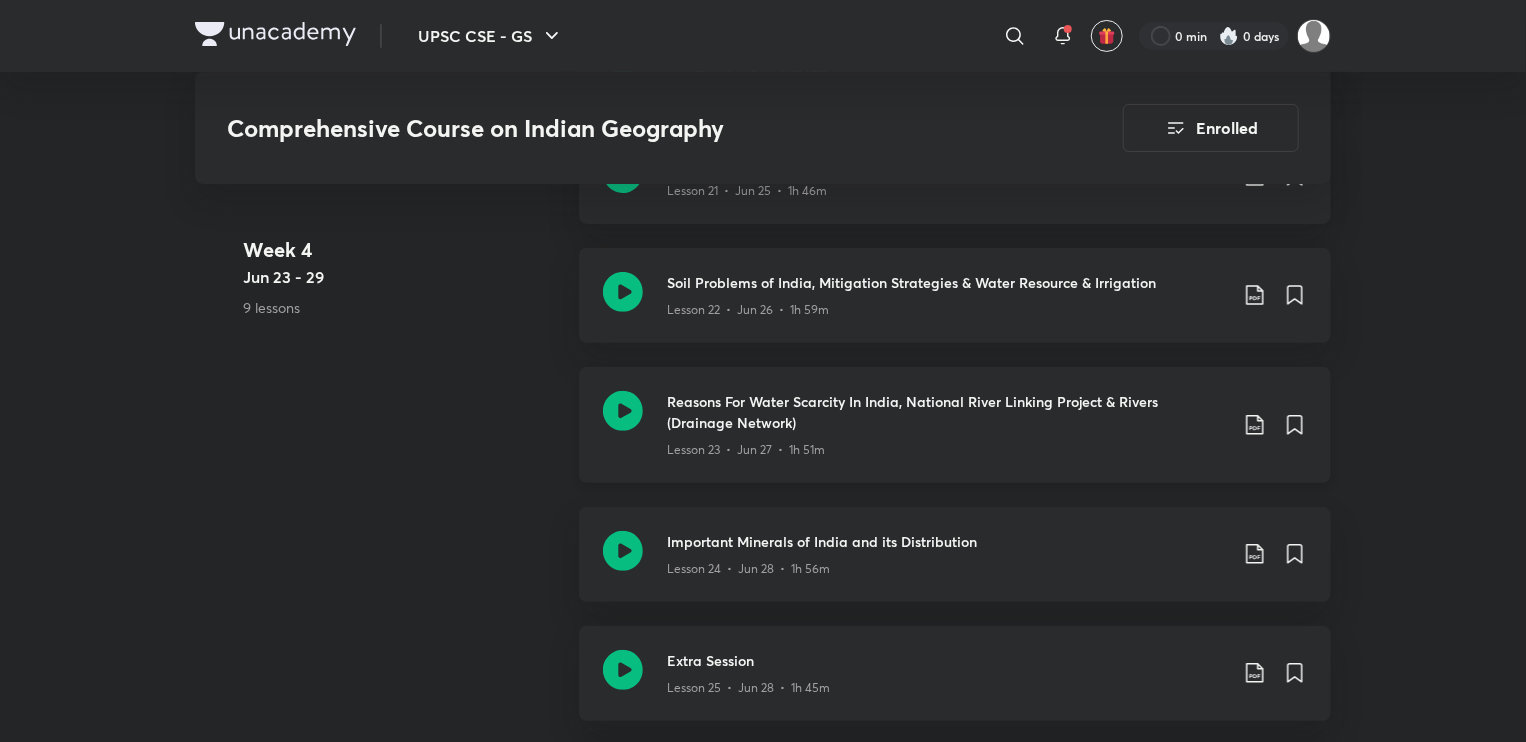 click 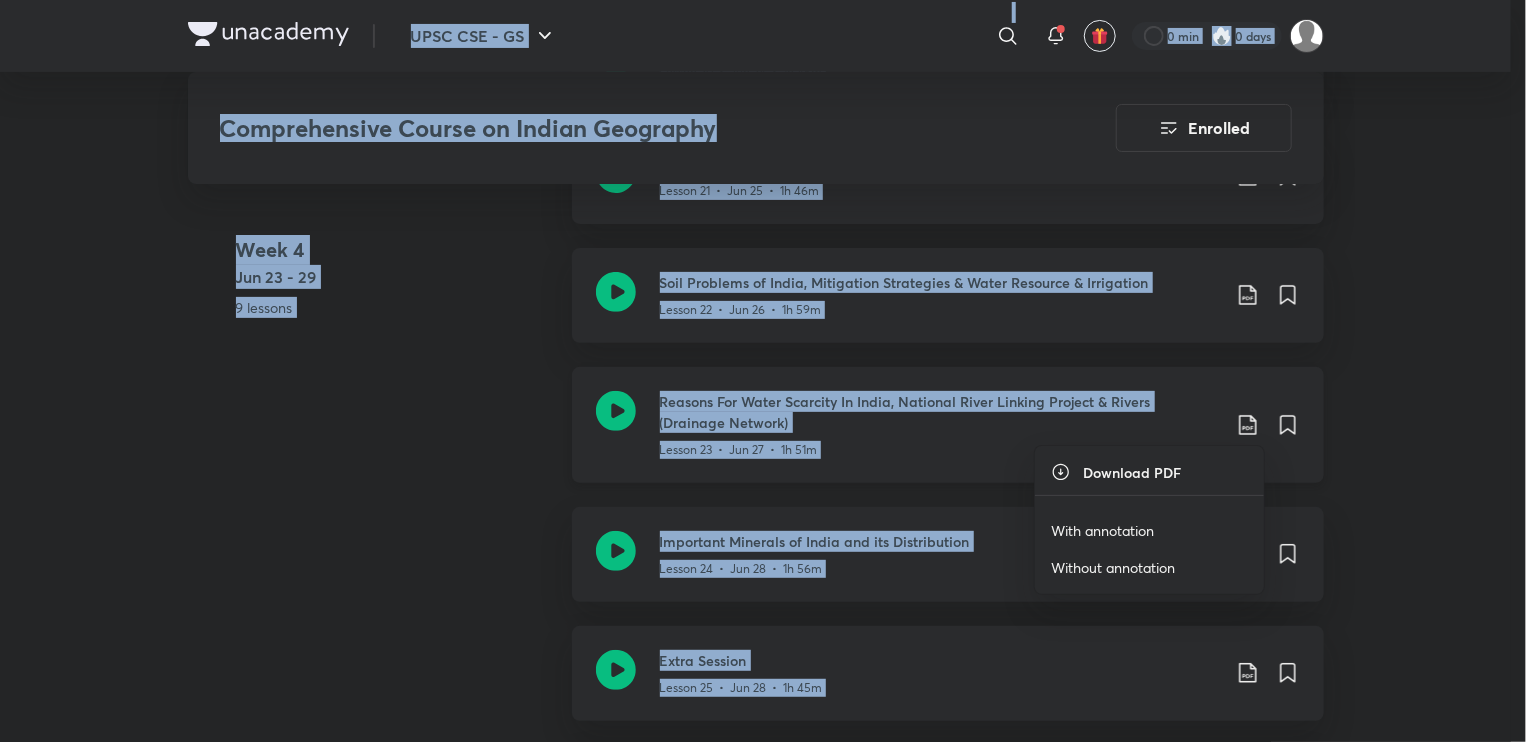 click at bounding box center [763, 371] 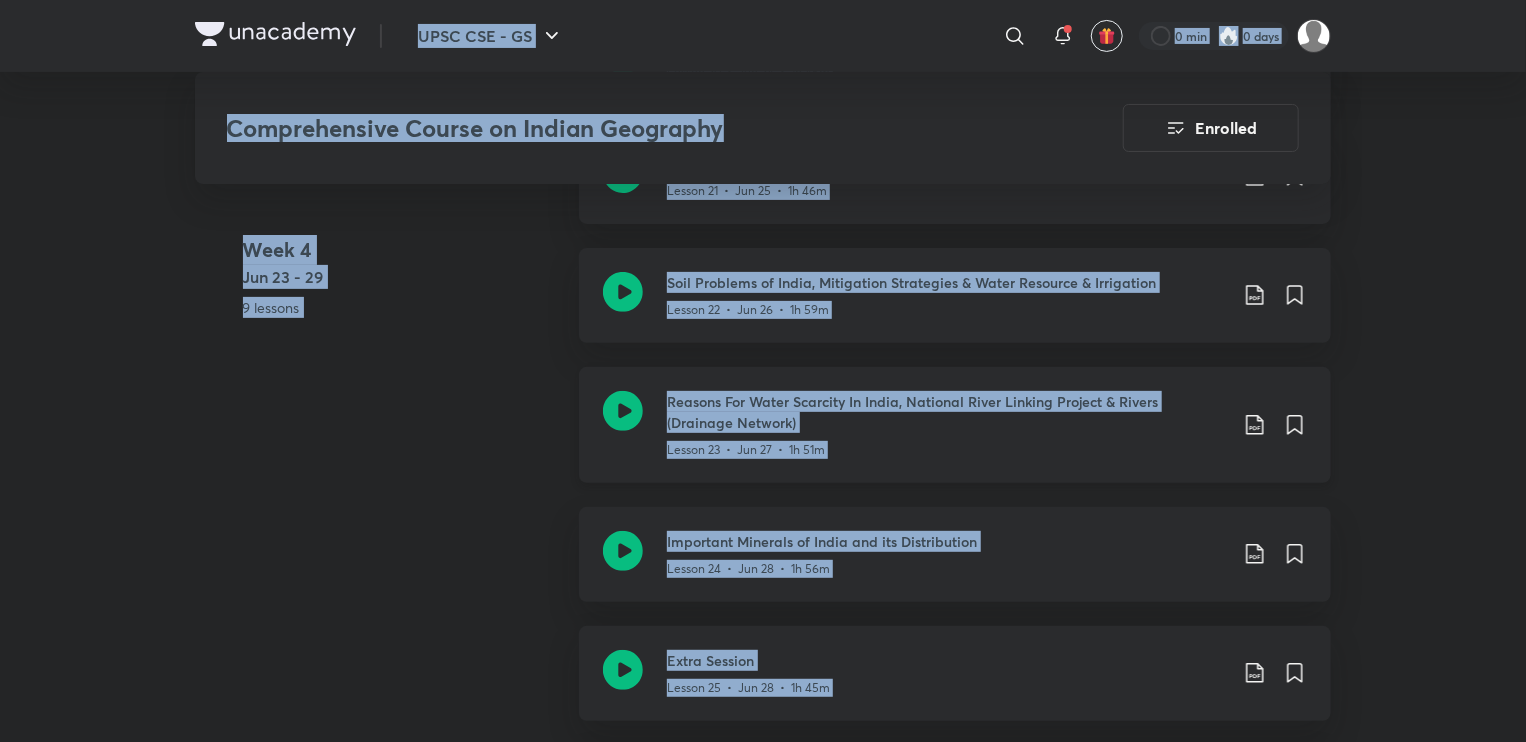 click 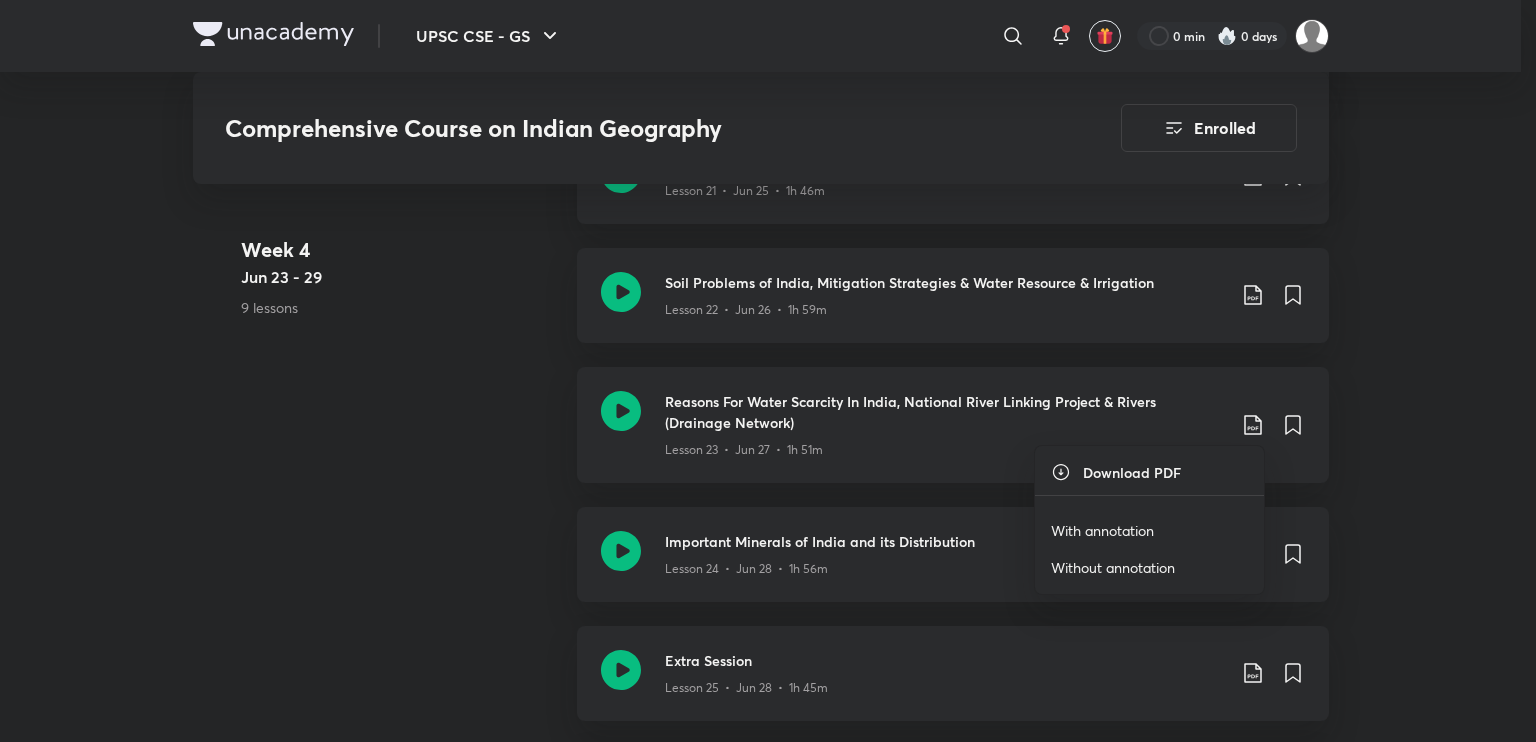 click on "With annotation" at bounding box center [1149, 530] 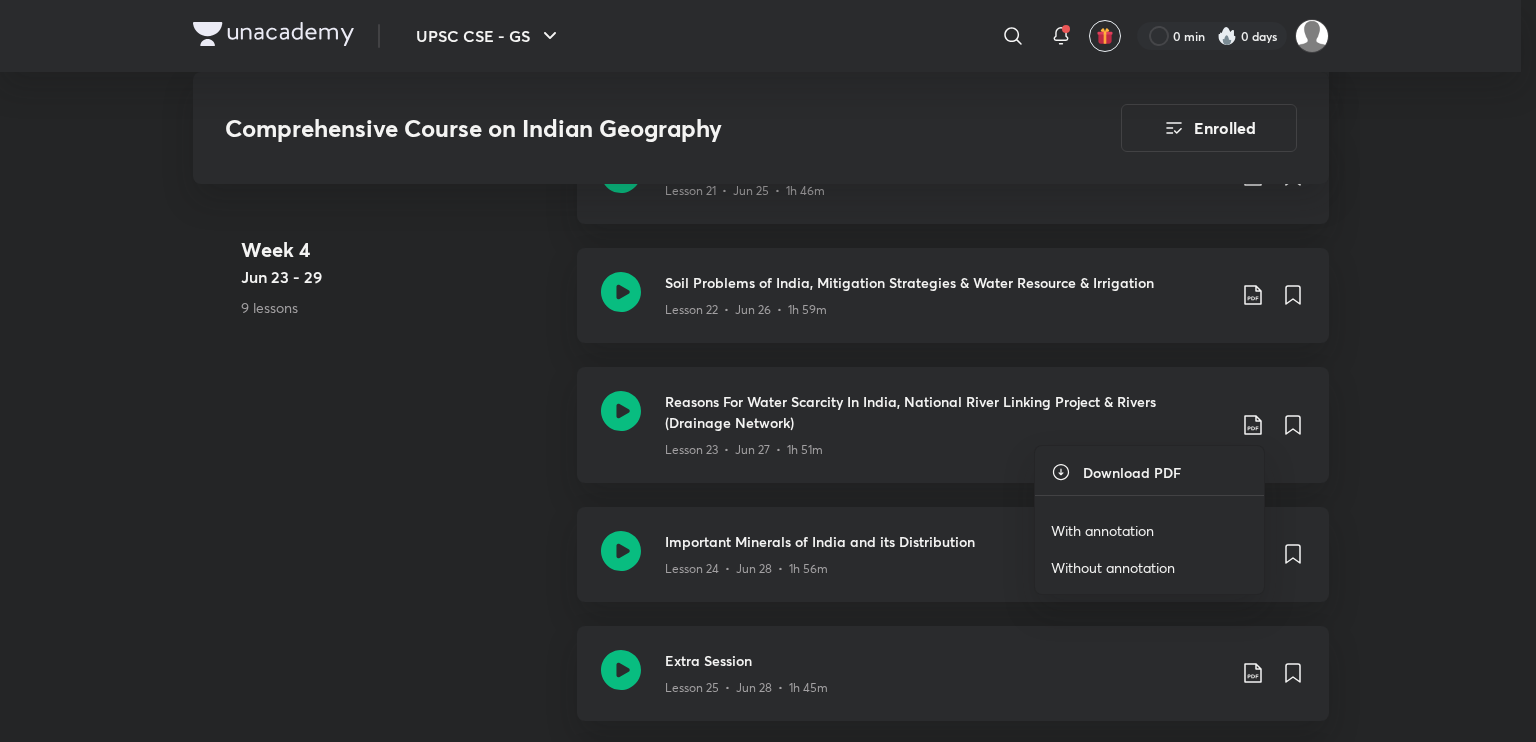 click on "With annotation" at bounding box center (1102, 530) 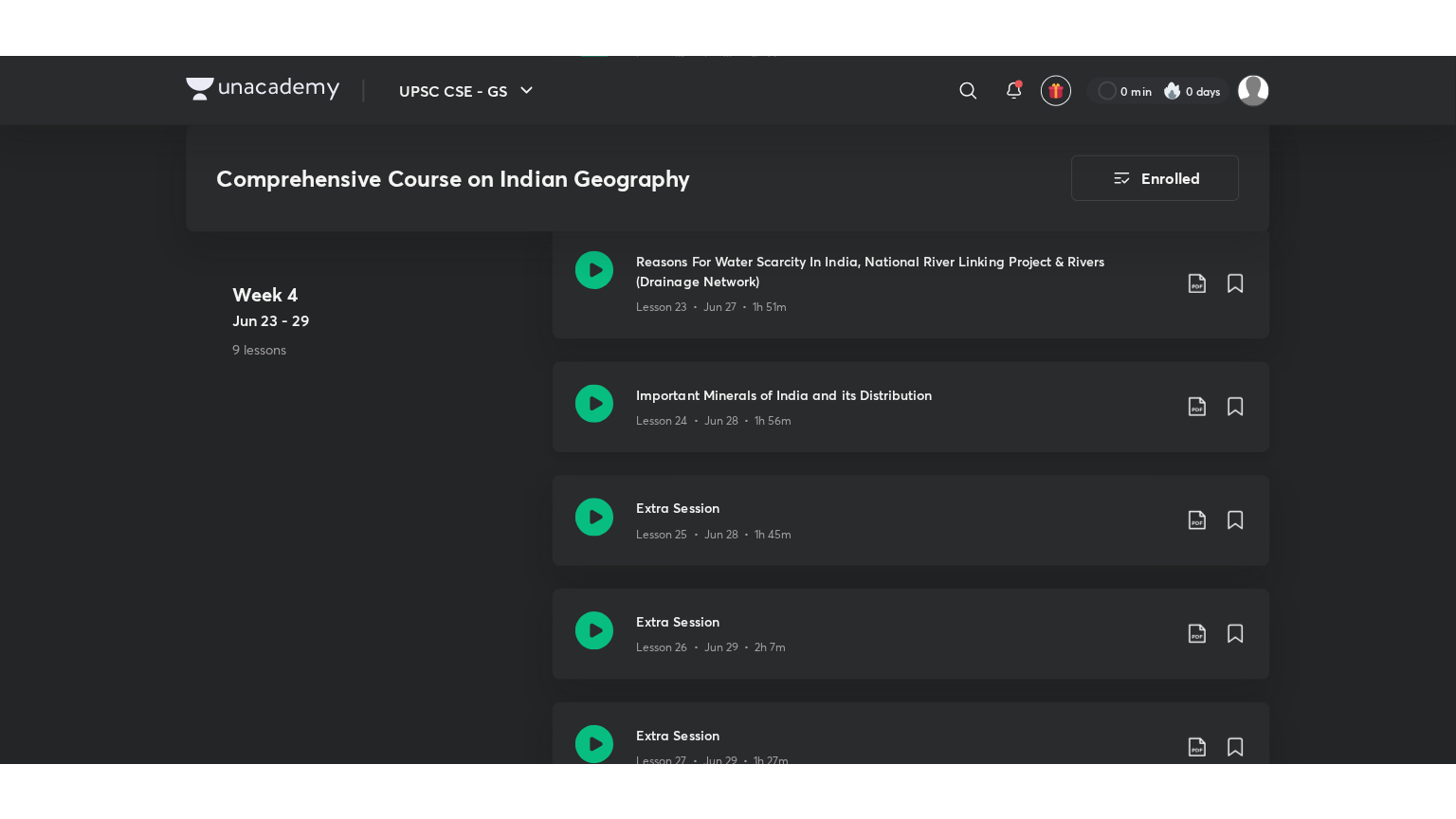 scroll, scrollTop: 3978, scrollLeft: 0, axis: vertical 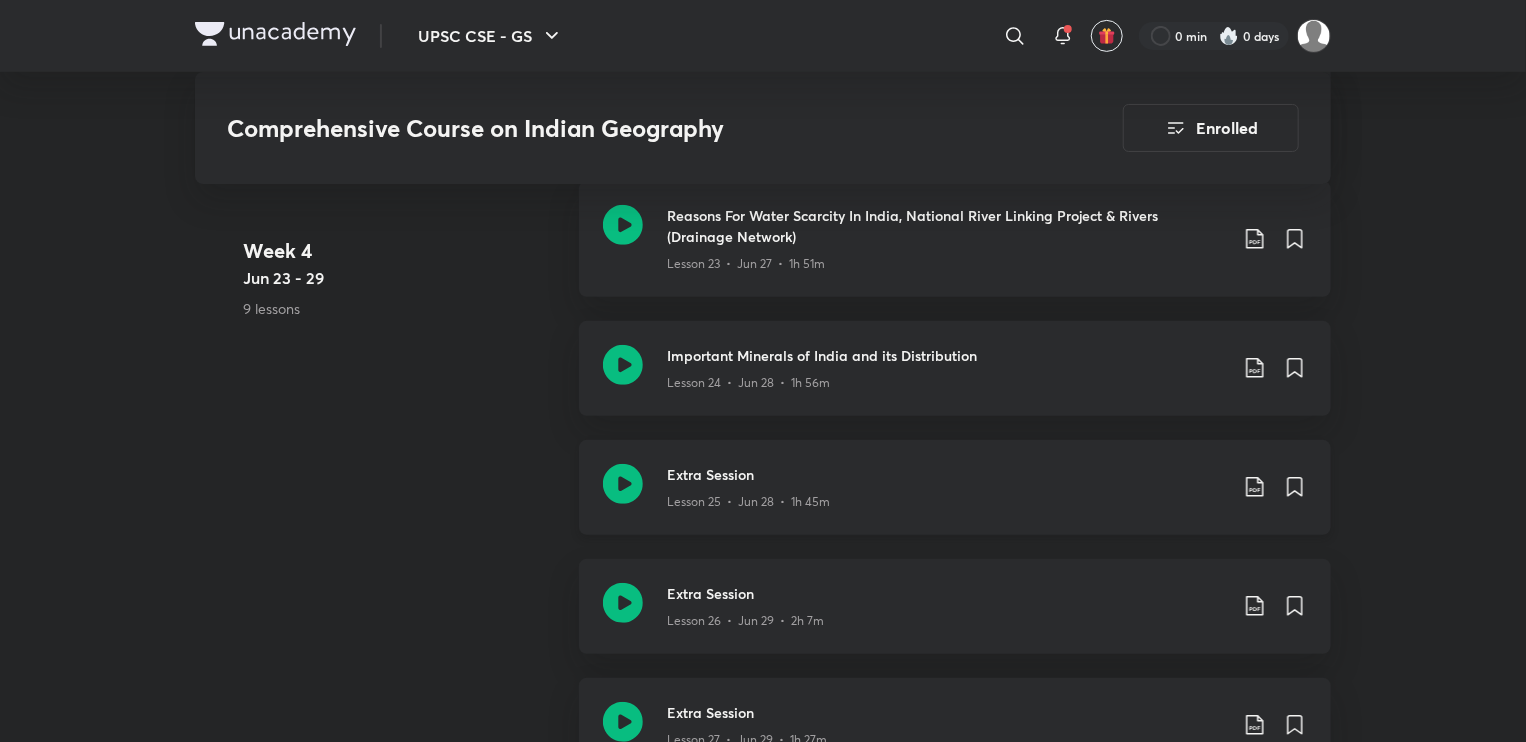 click 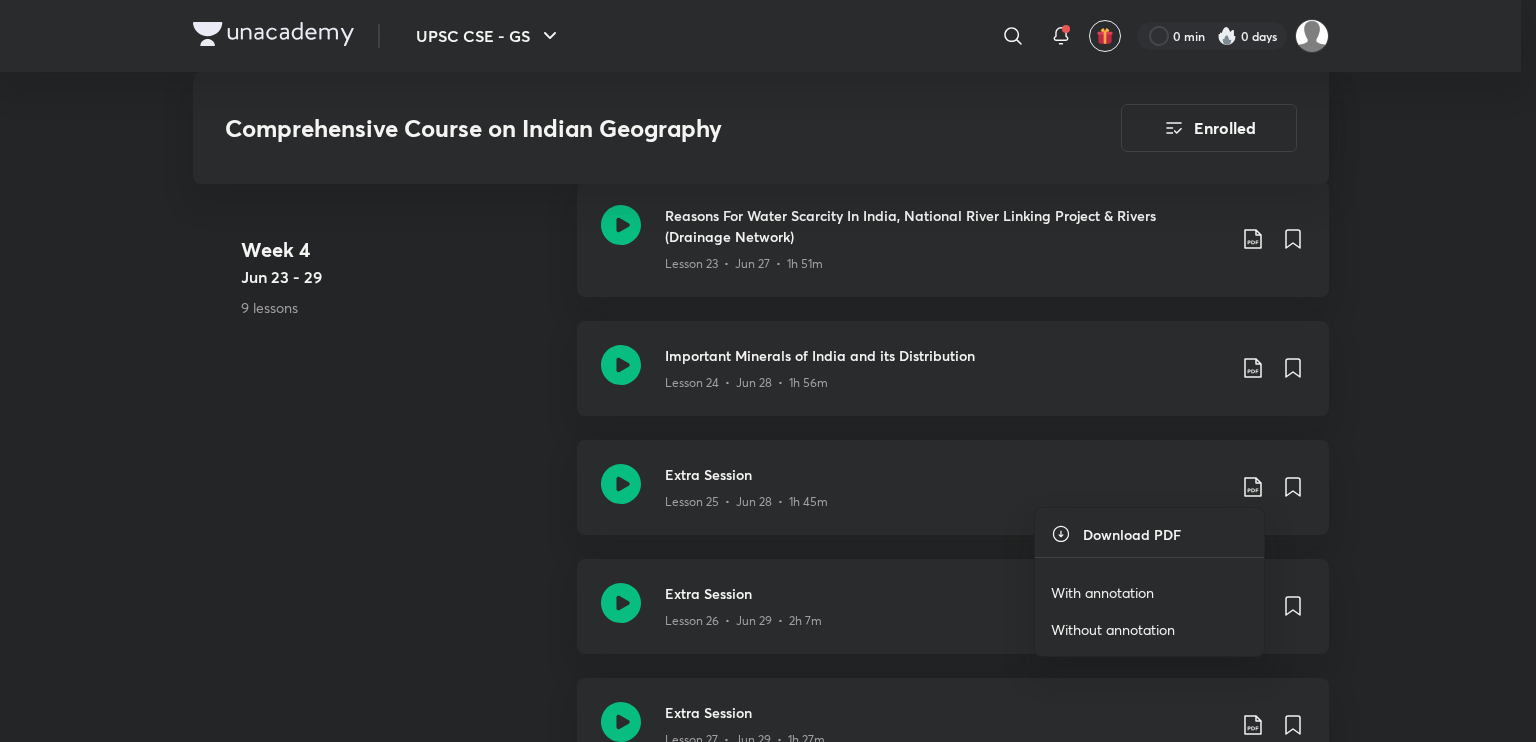 click on "With annotation" at bounding box center [1102, 592] 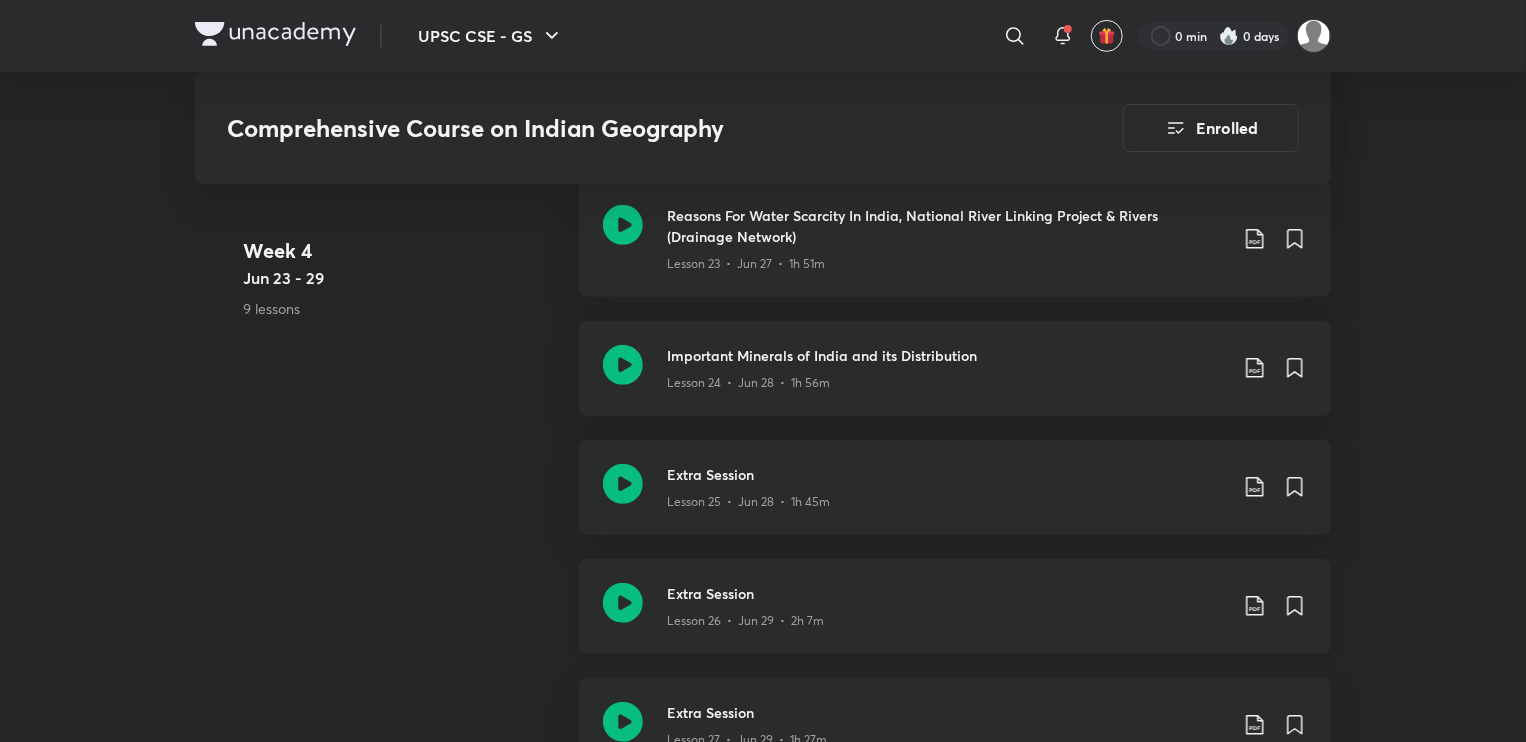 click 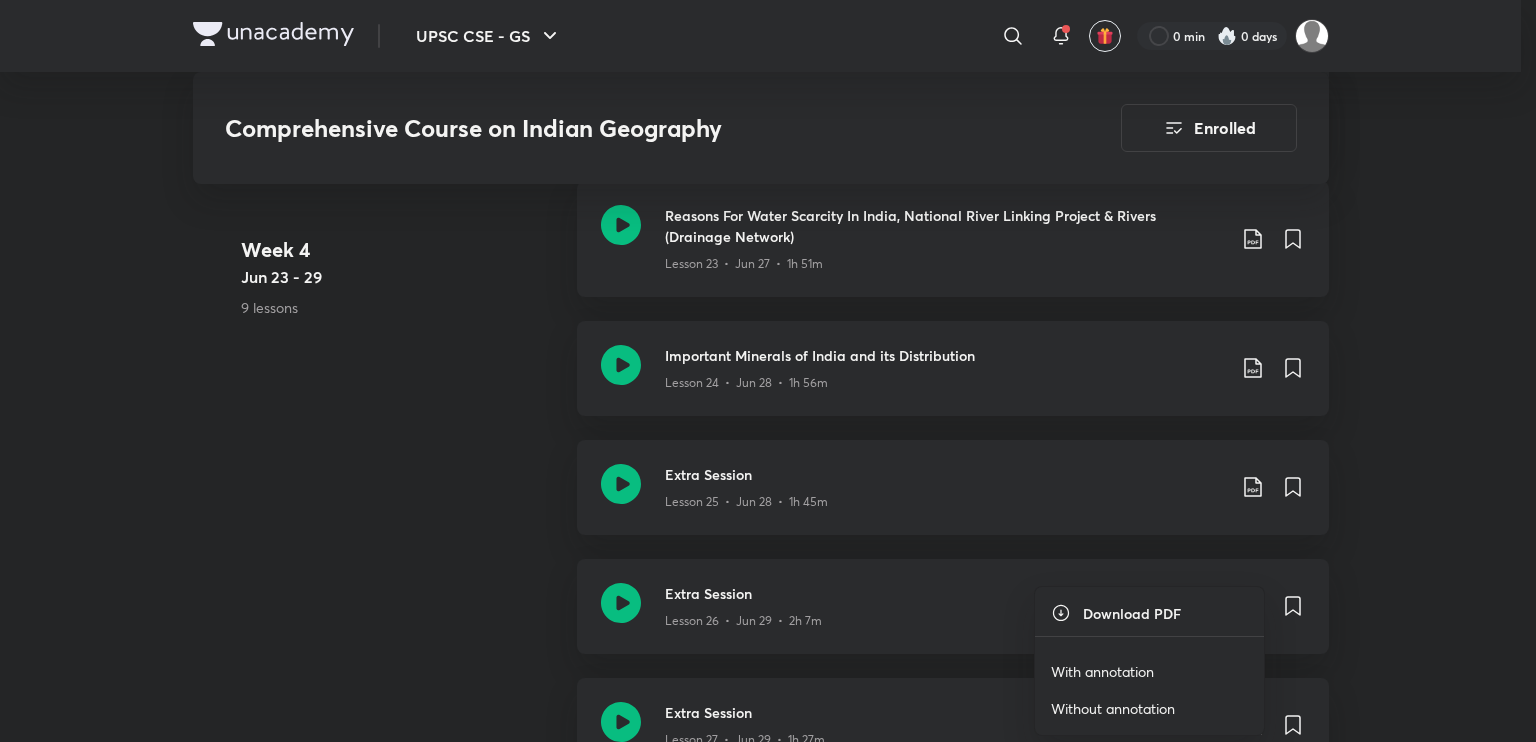click on "With annotation" at bounding box center [1102, 671] 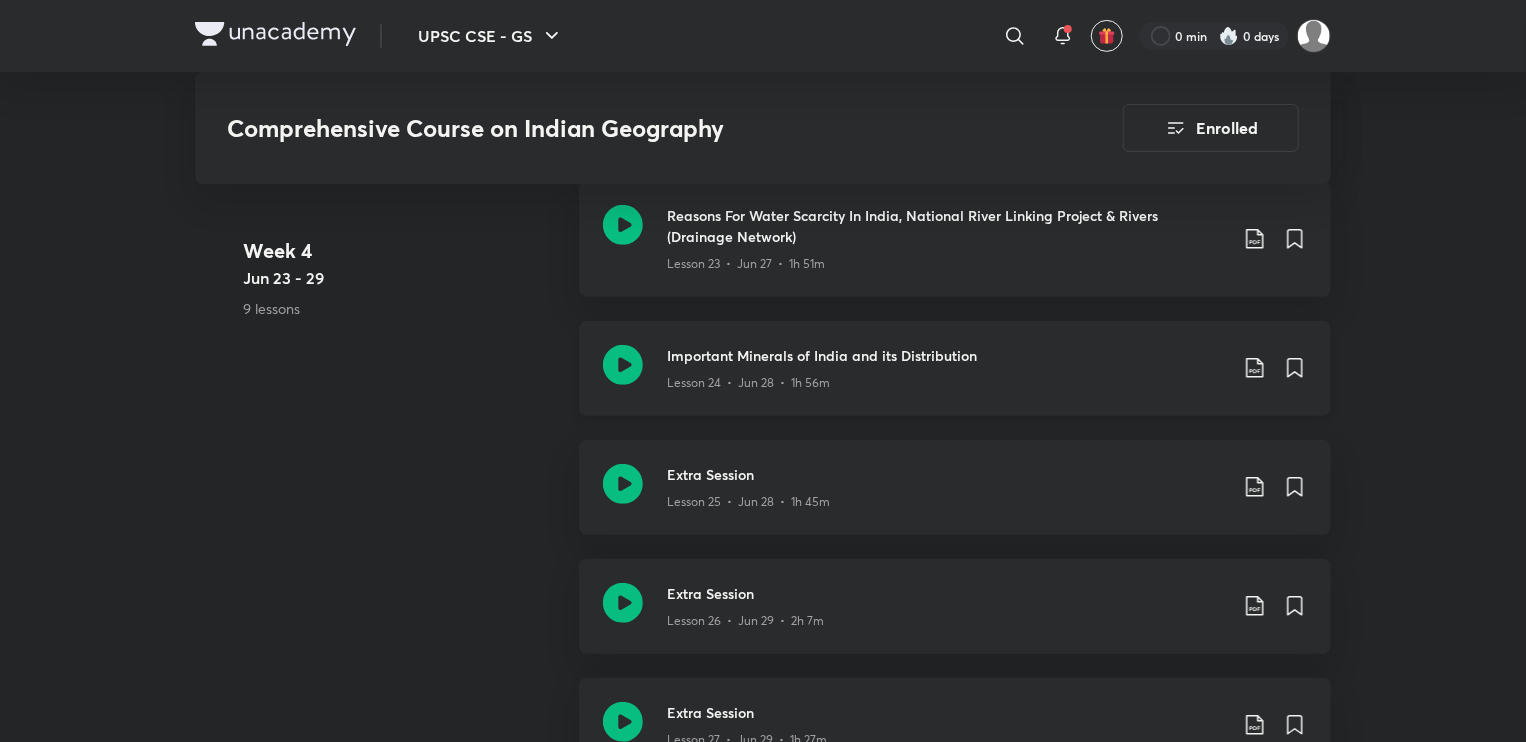 click on "Lesson 24  •  Jun 28  •  1h 56m" at bounding box center [748, 383] 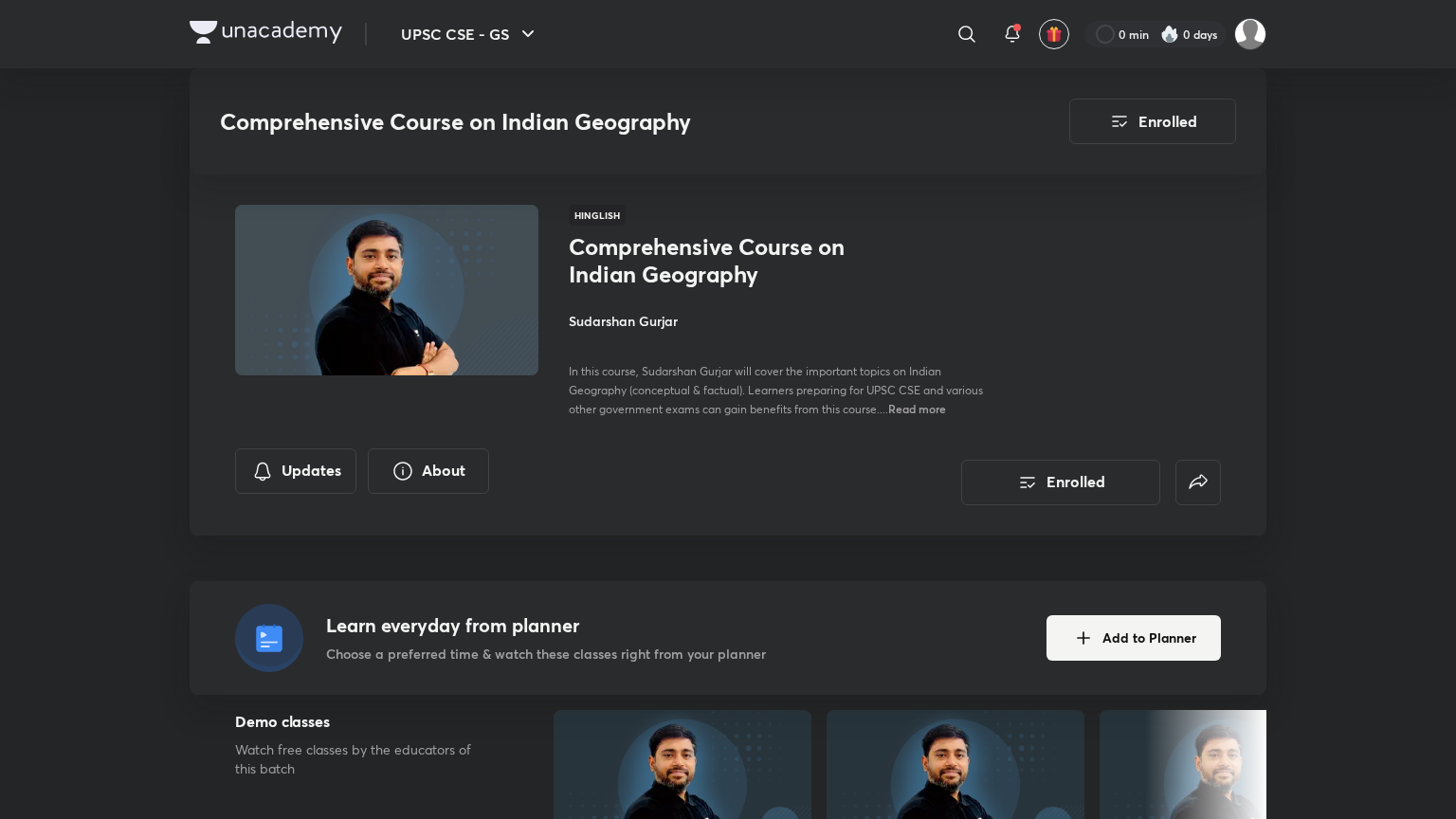 scroll, scrollTop: 3978, scrollLeft: 0, axis: vertical 